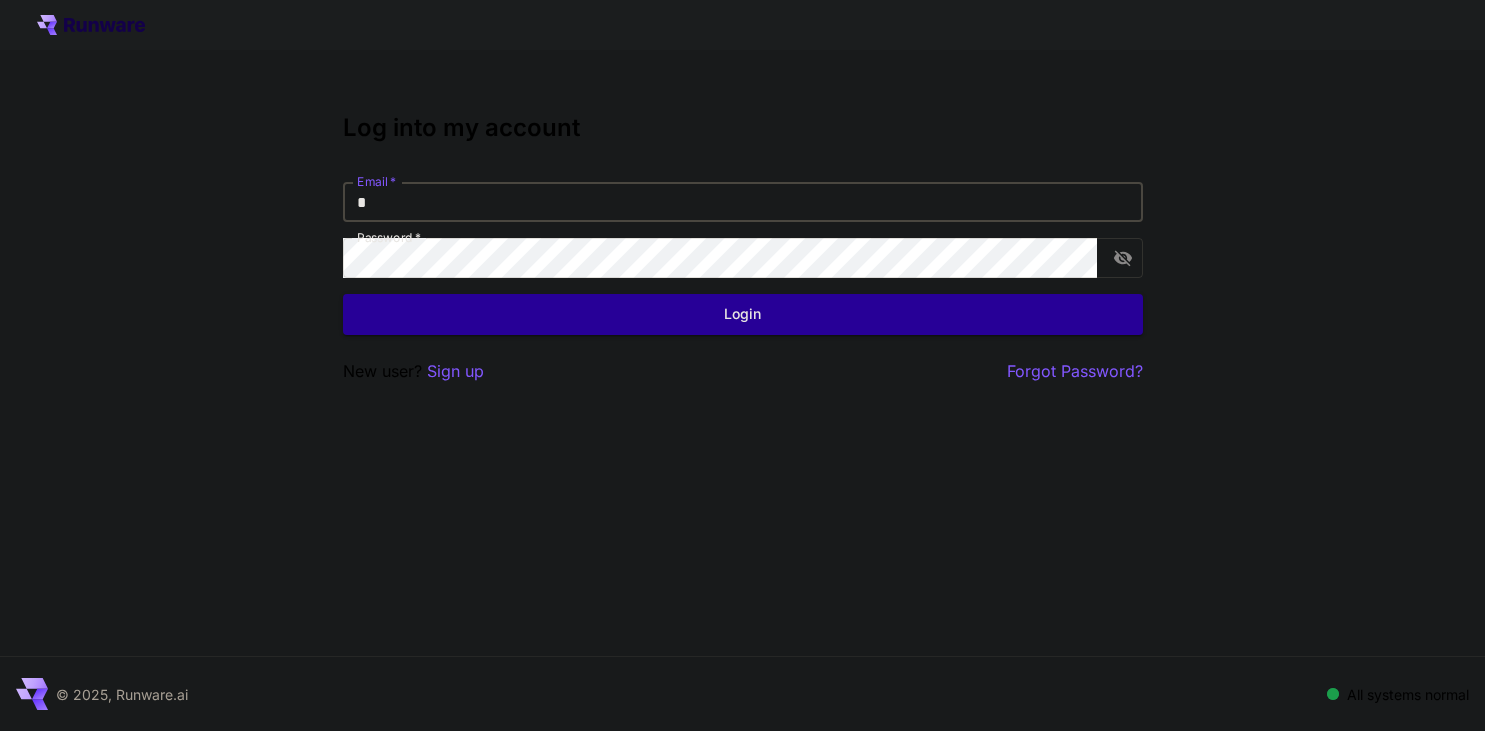 scroll, scrollTop: 0, scrollLeft: 0, axis: both 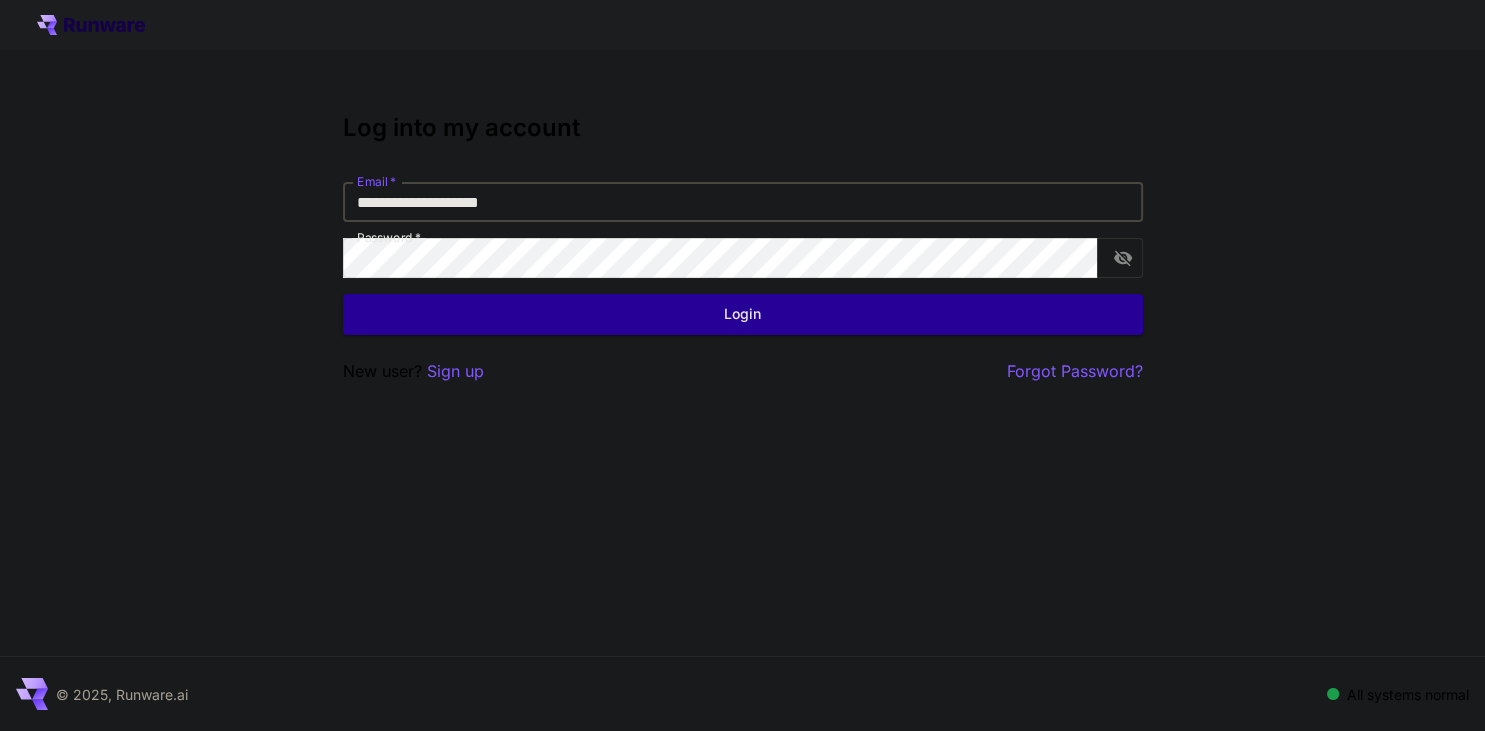 type on "**********" 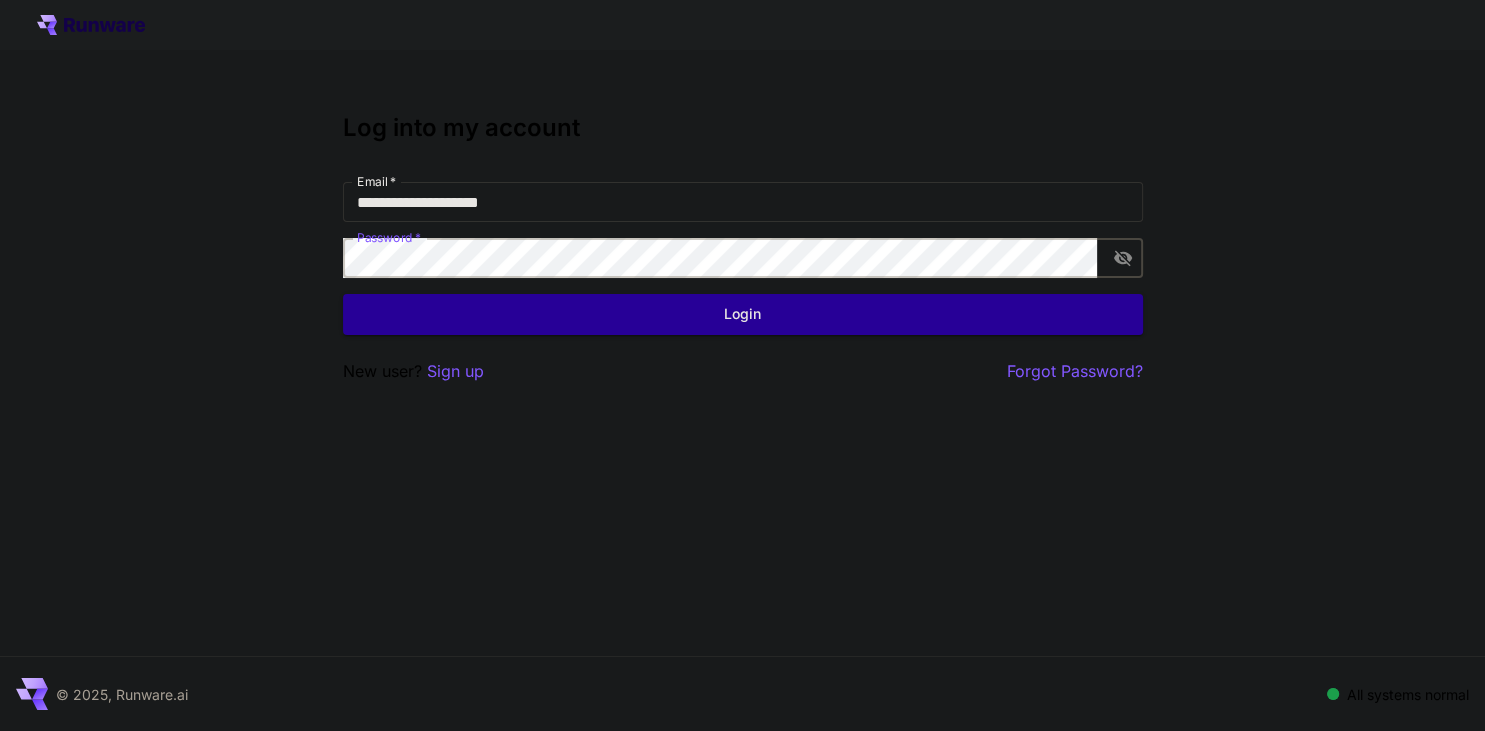 click on "Login" at bounding box center (743, 314) 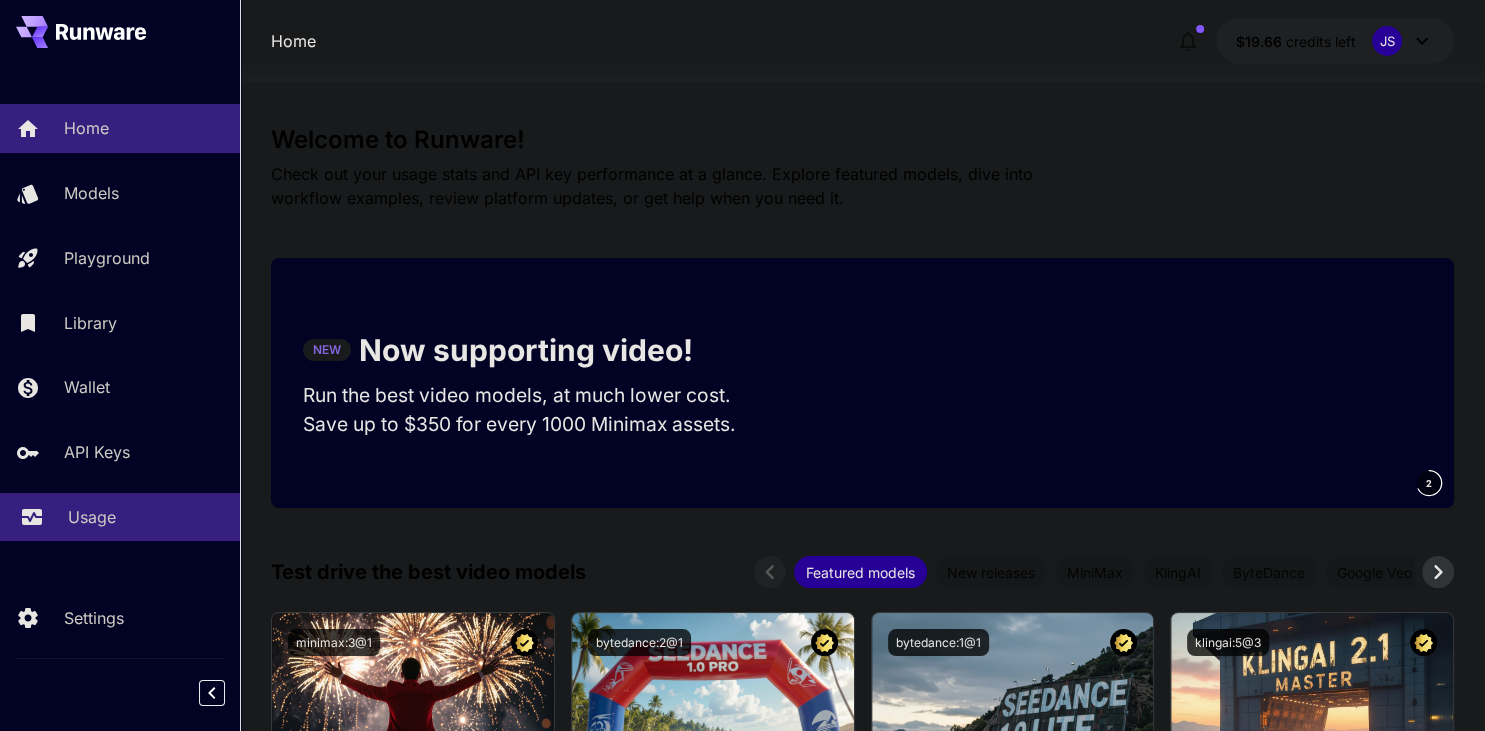 click on "Usage" at bounding box center (146, 517) 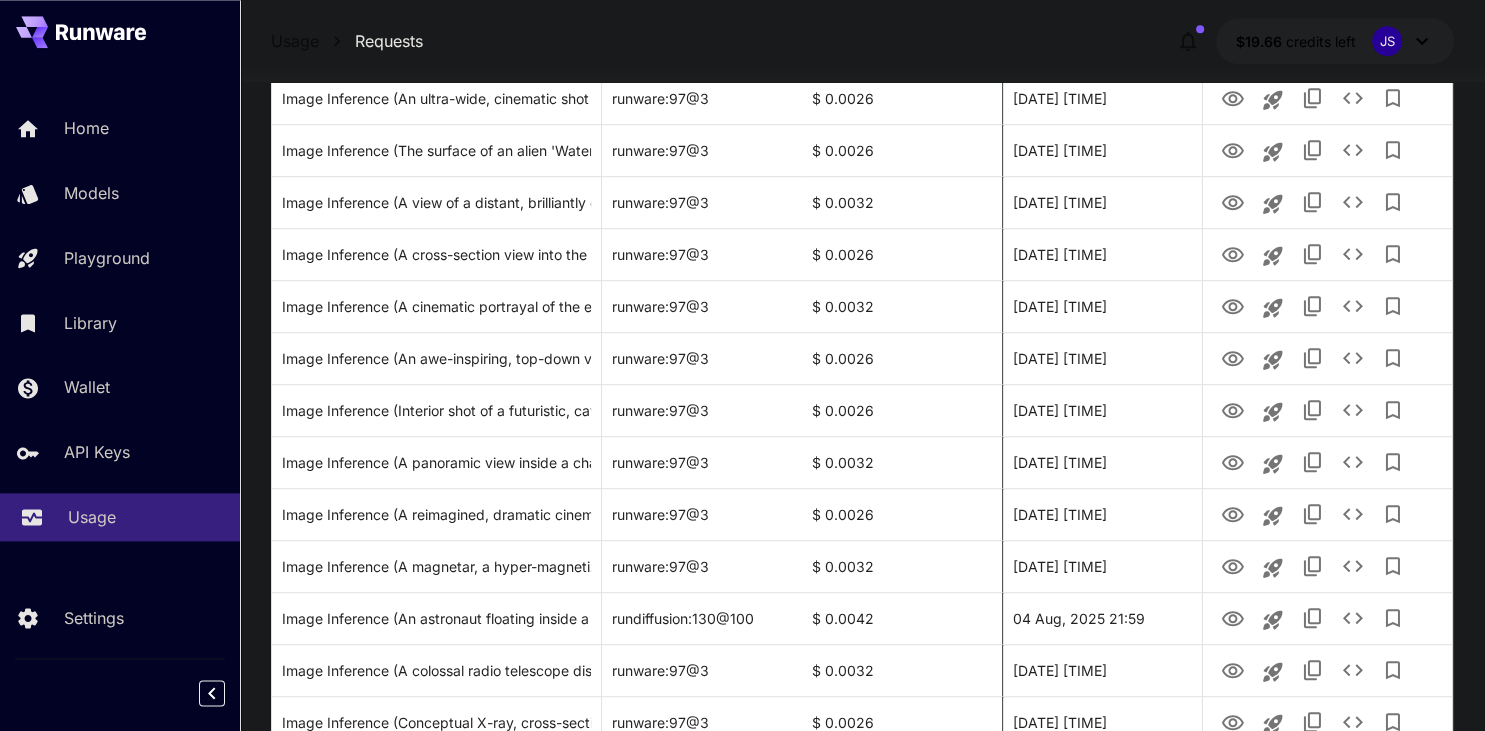scroll, scrollTop: 1298, scrollLeft: 0, axis: vertical 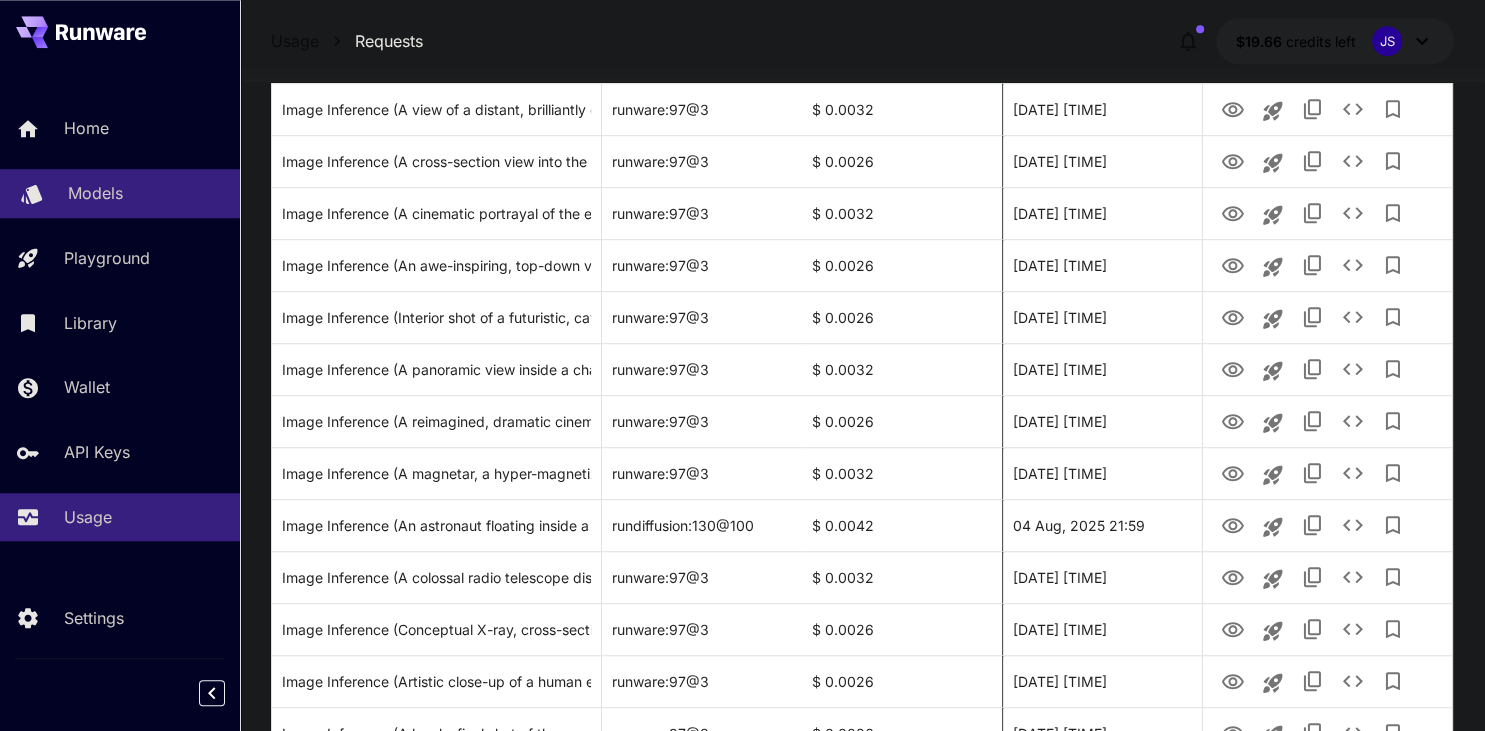 click on "Models" at bounding box center [95, 193] 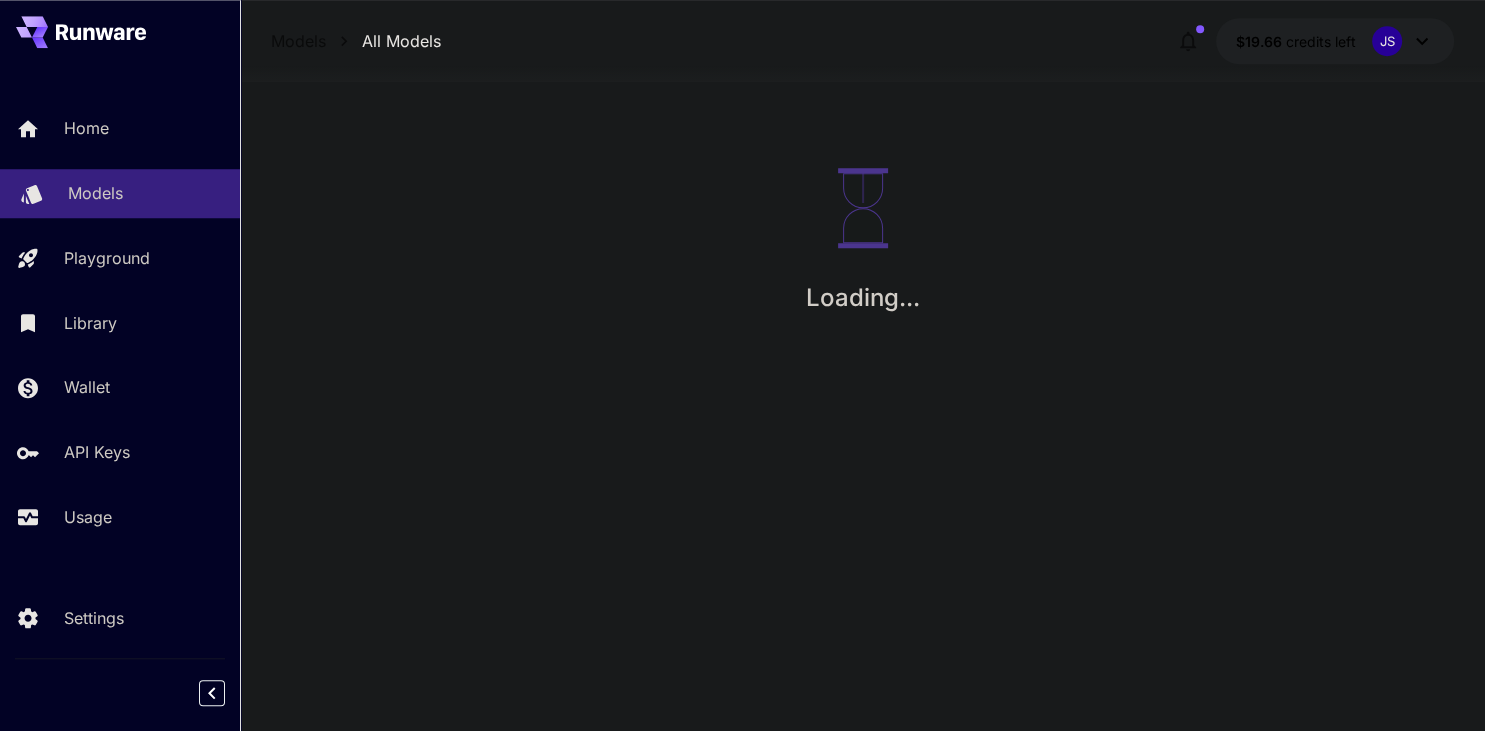scroll, scrollTop: 0, scrollLeft: 0, axis: both 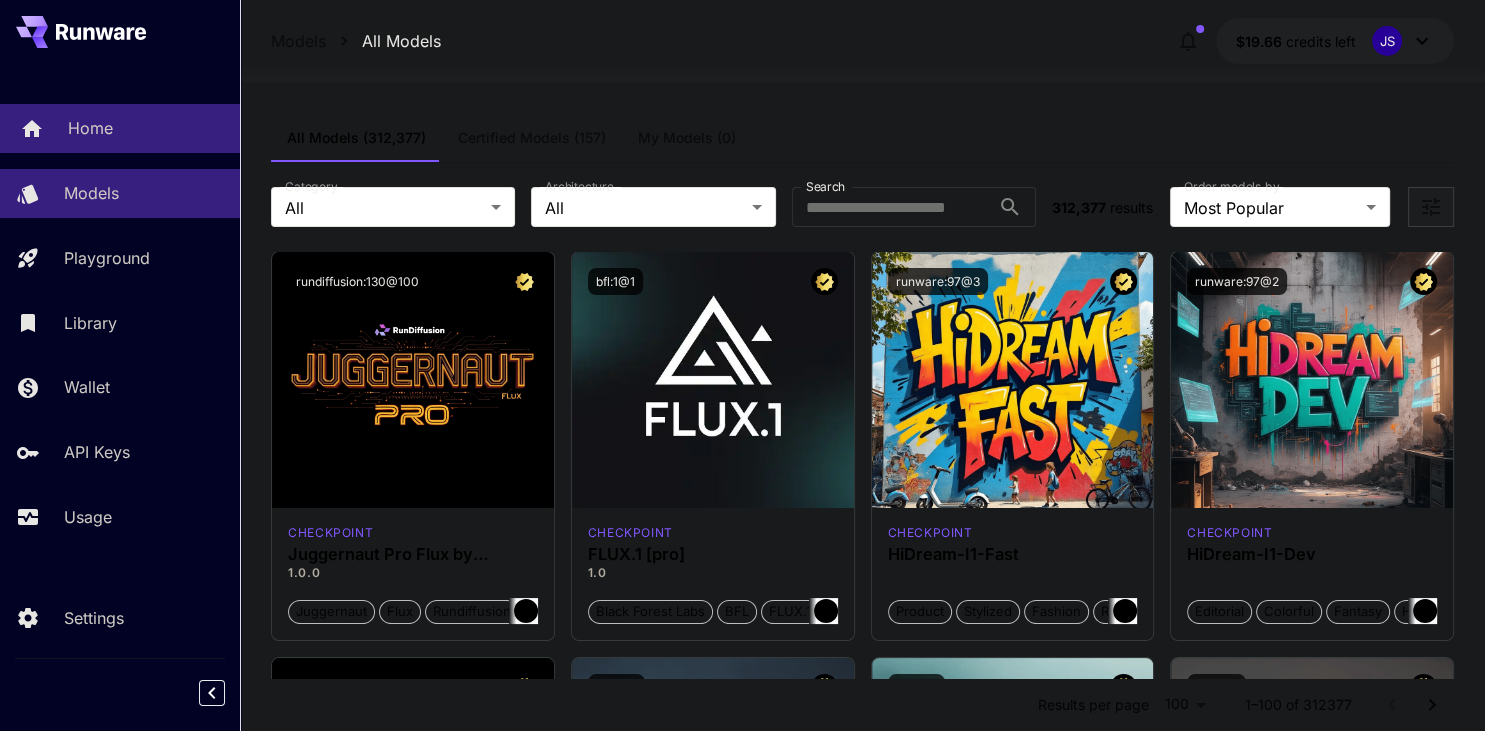 click on "Home" at bounding box center [146, 128] 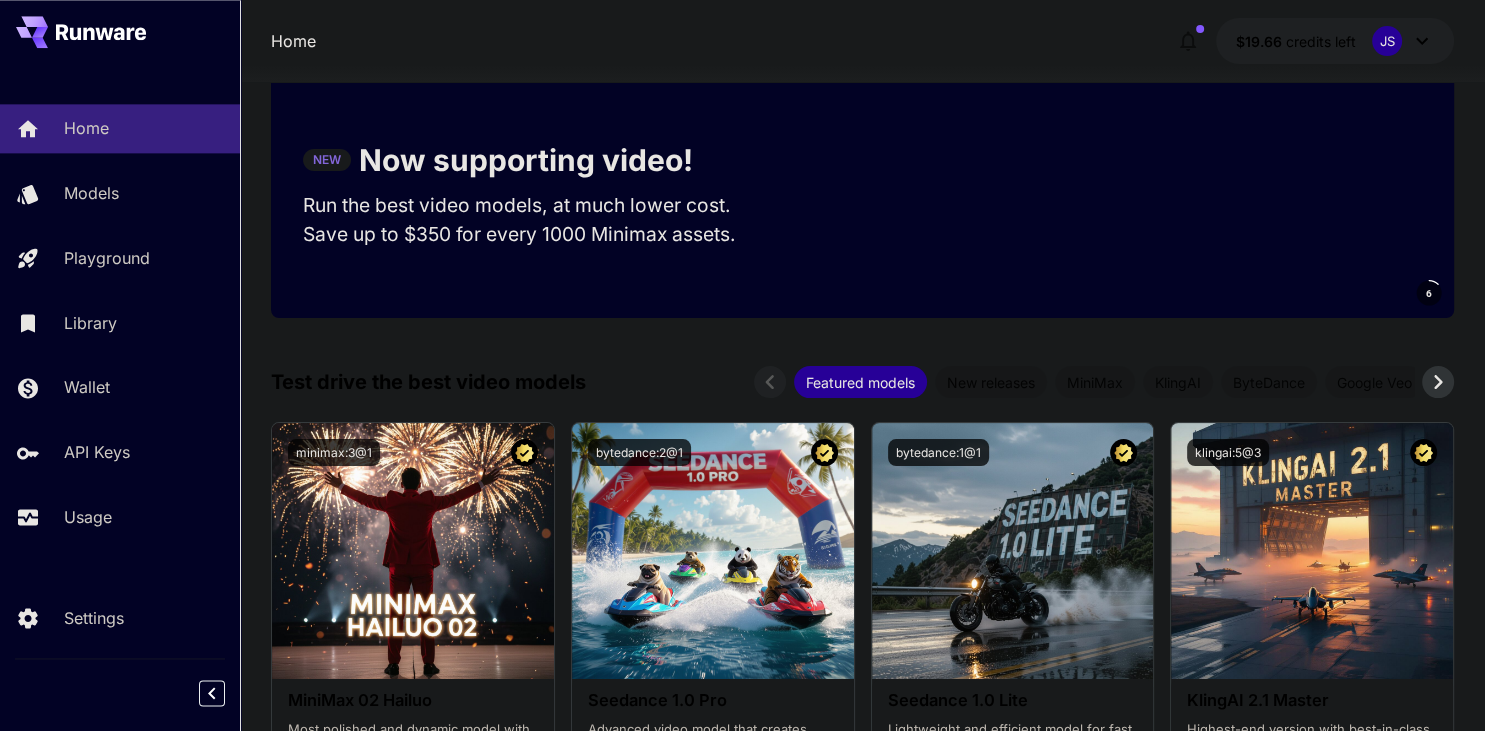 scroll, scrollTop: 0, scrollLeft: 0, axis: both 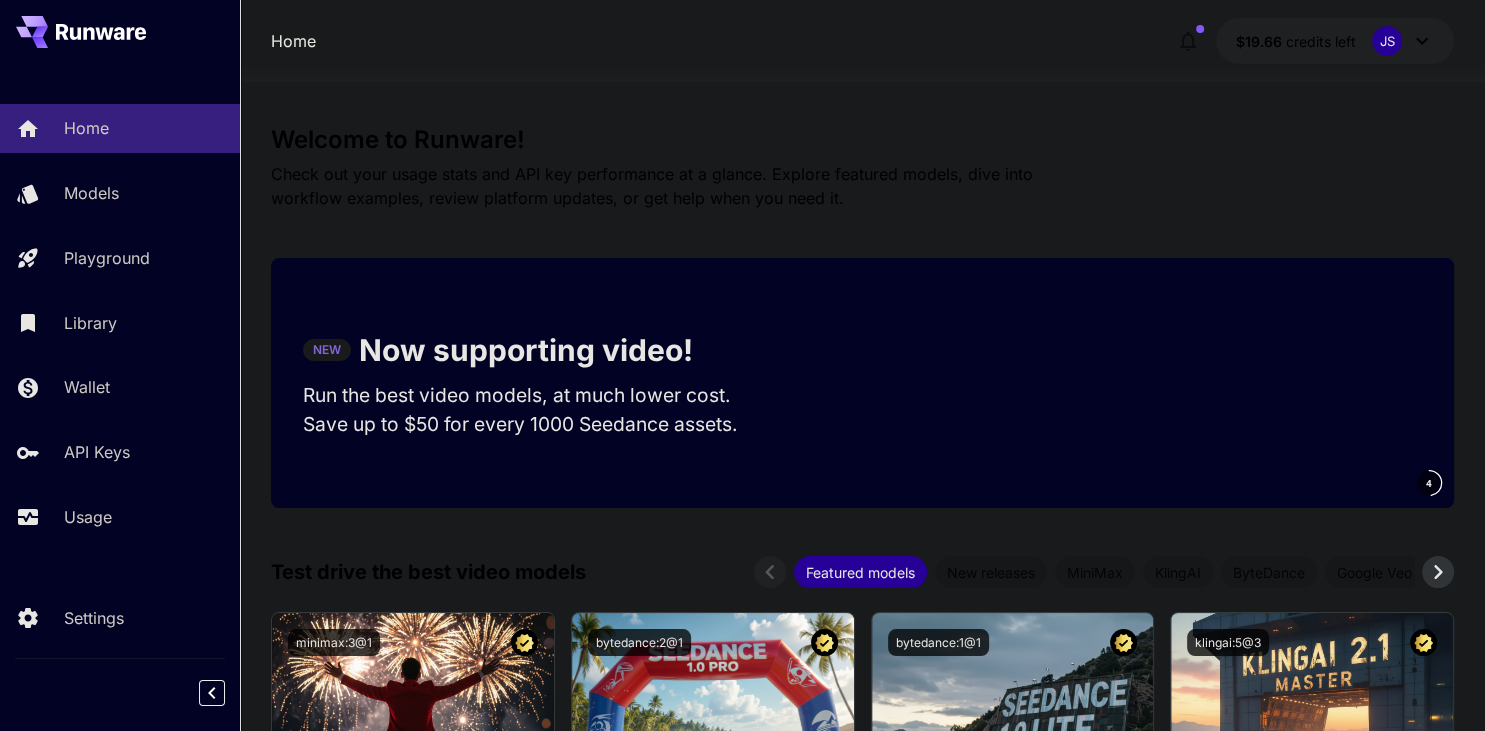 click on "$19.66    credits left  JS" at bounding box center [1335, 41] 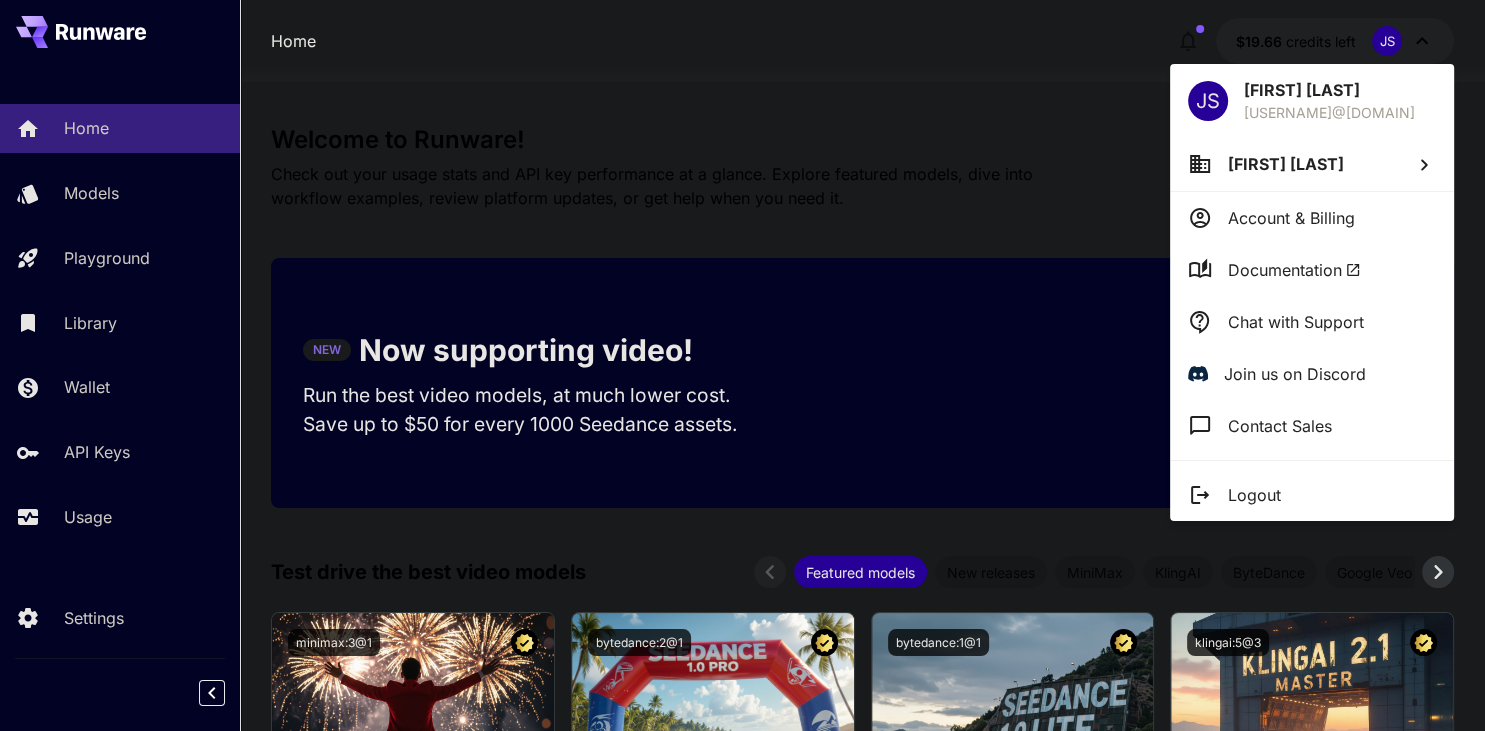 click on "Documentation" at bounding box center [1312, 270] 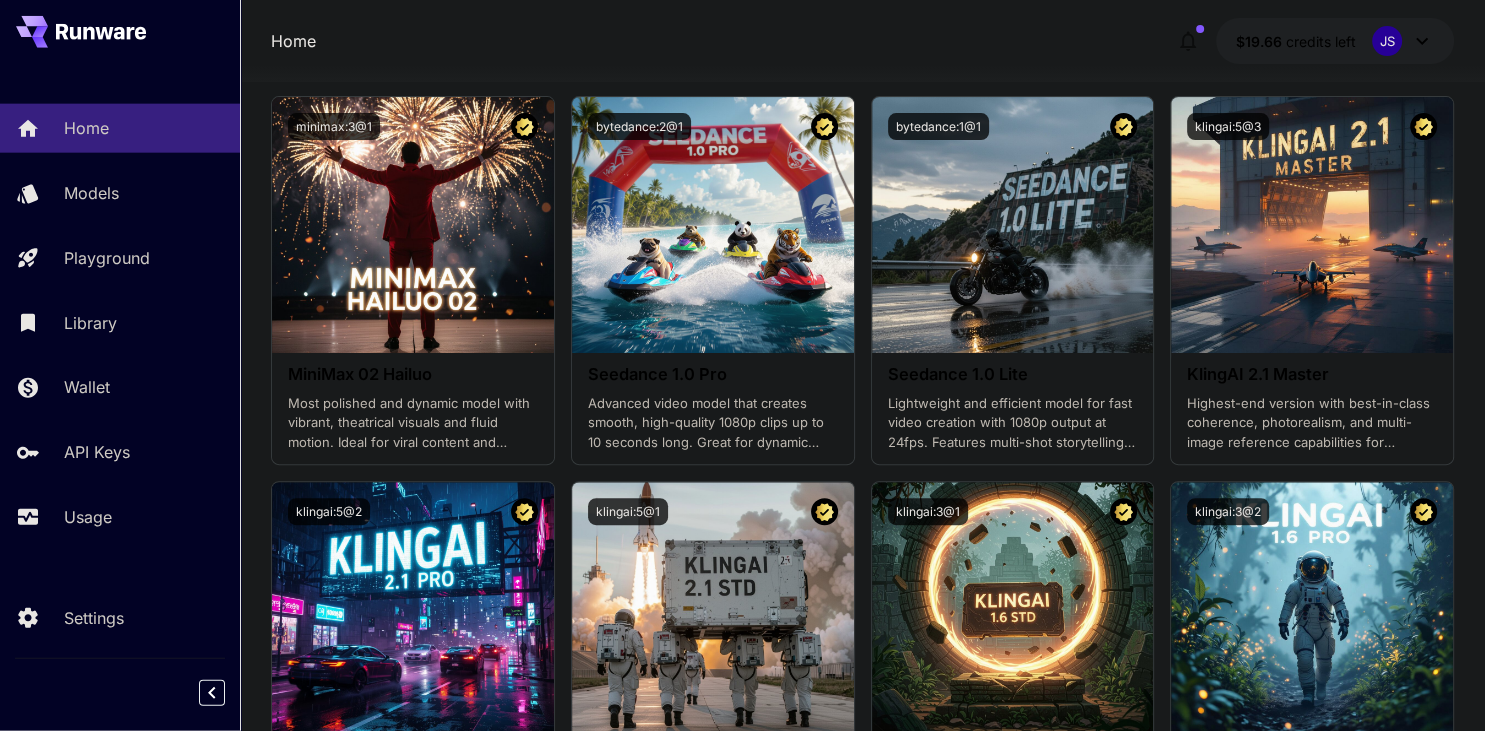 scroll, scrollTop: 391, scrollLeft: 0, axis: vertical 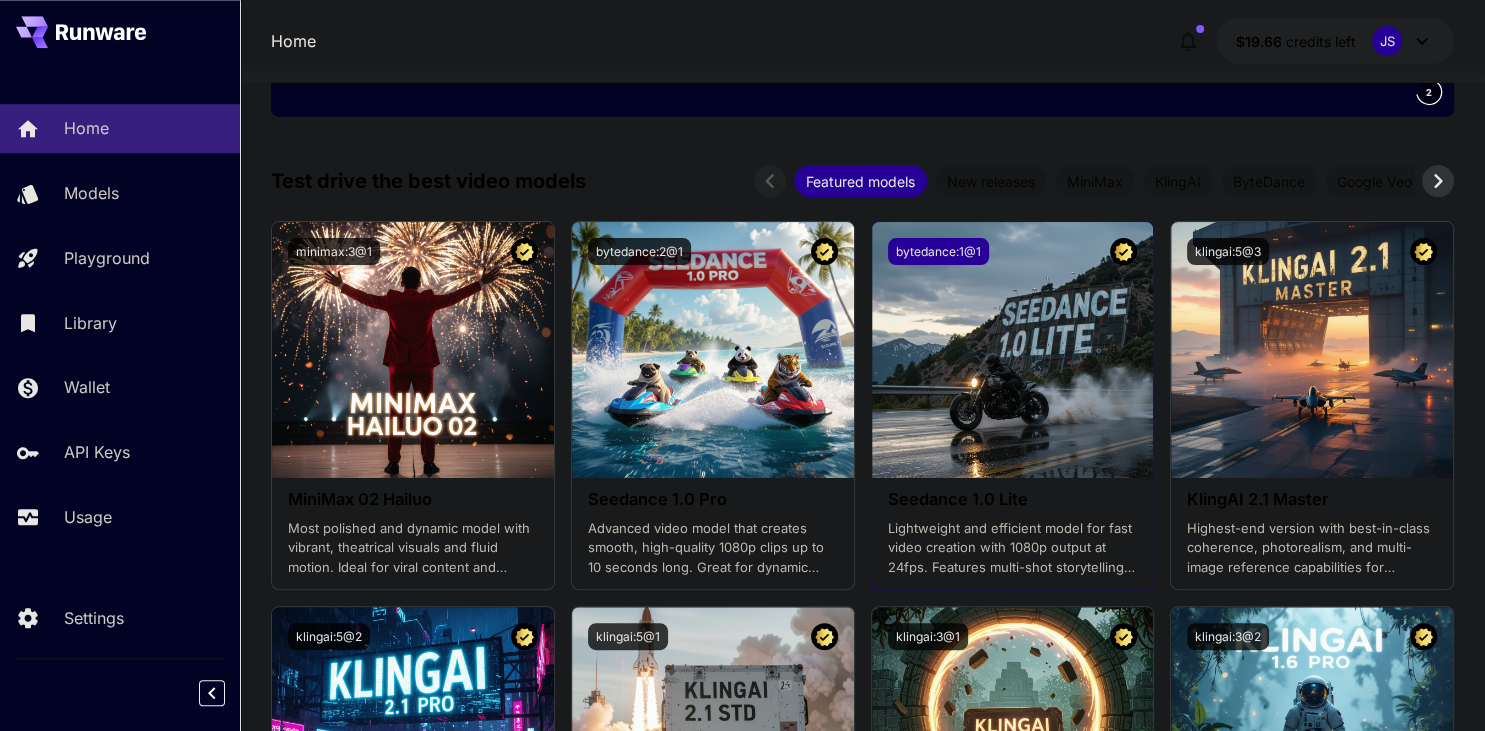 click on "bytedance:1@1" at bounding box center (938, 251) 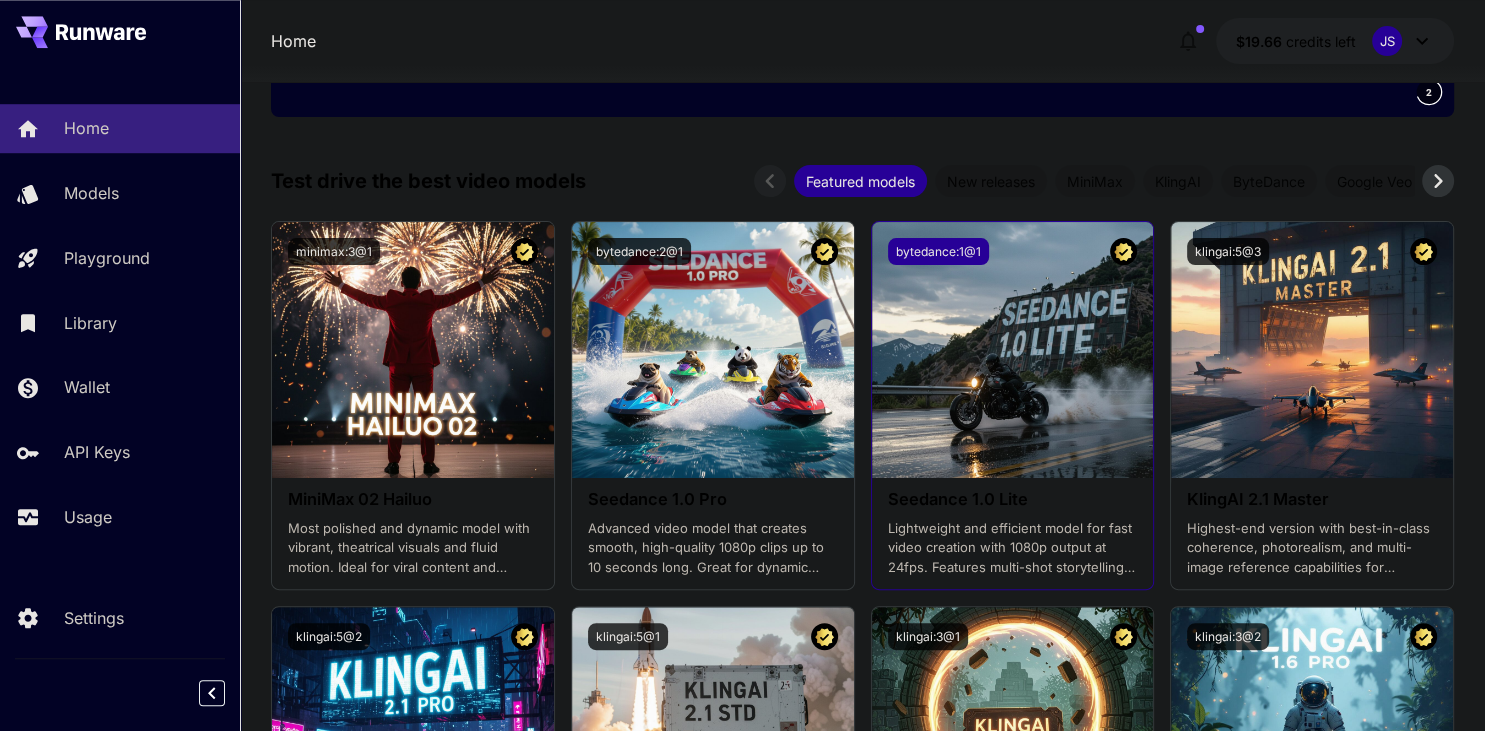 click on "bytedance:1@1" at bounding box center (938, 251) 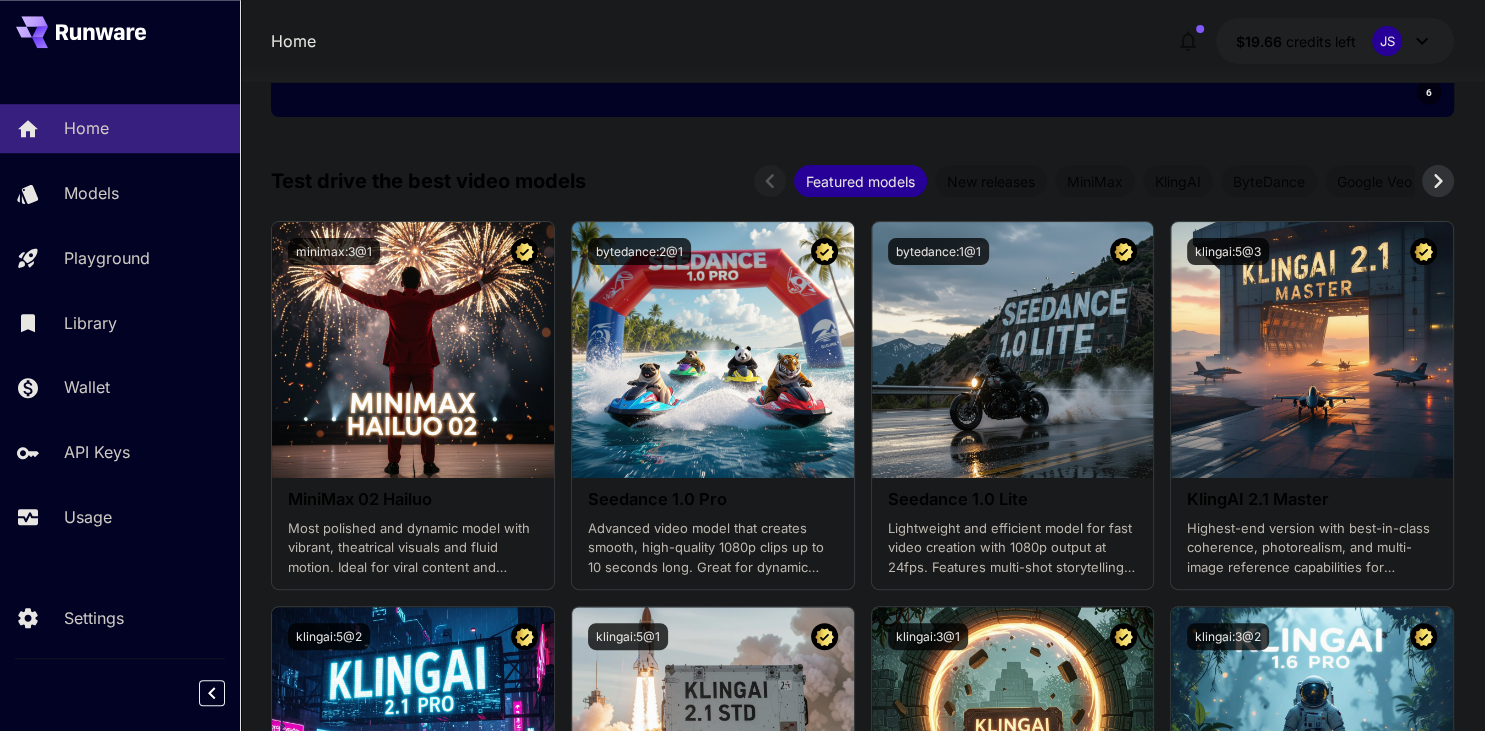 scroll, scrollTop: 99, scrollLeft: 0, axis: vertical 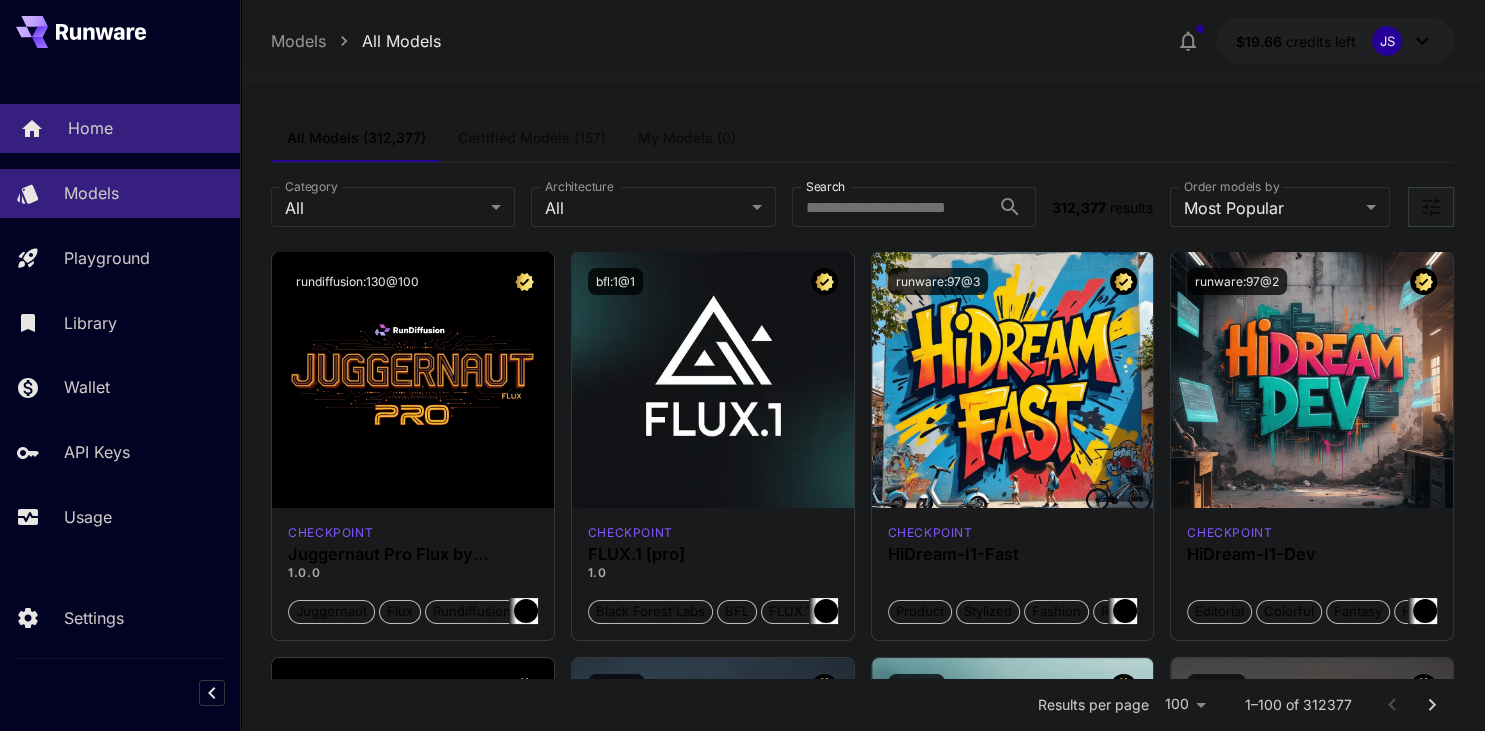 click on "Home" at bounding box center [146, 128] 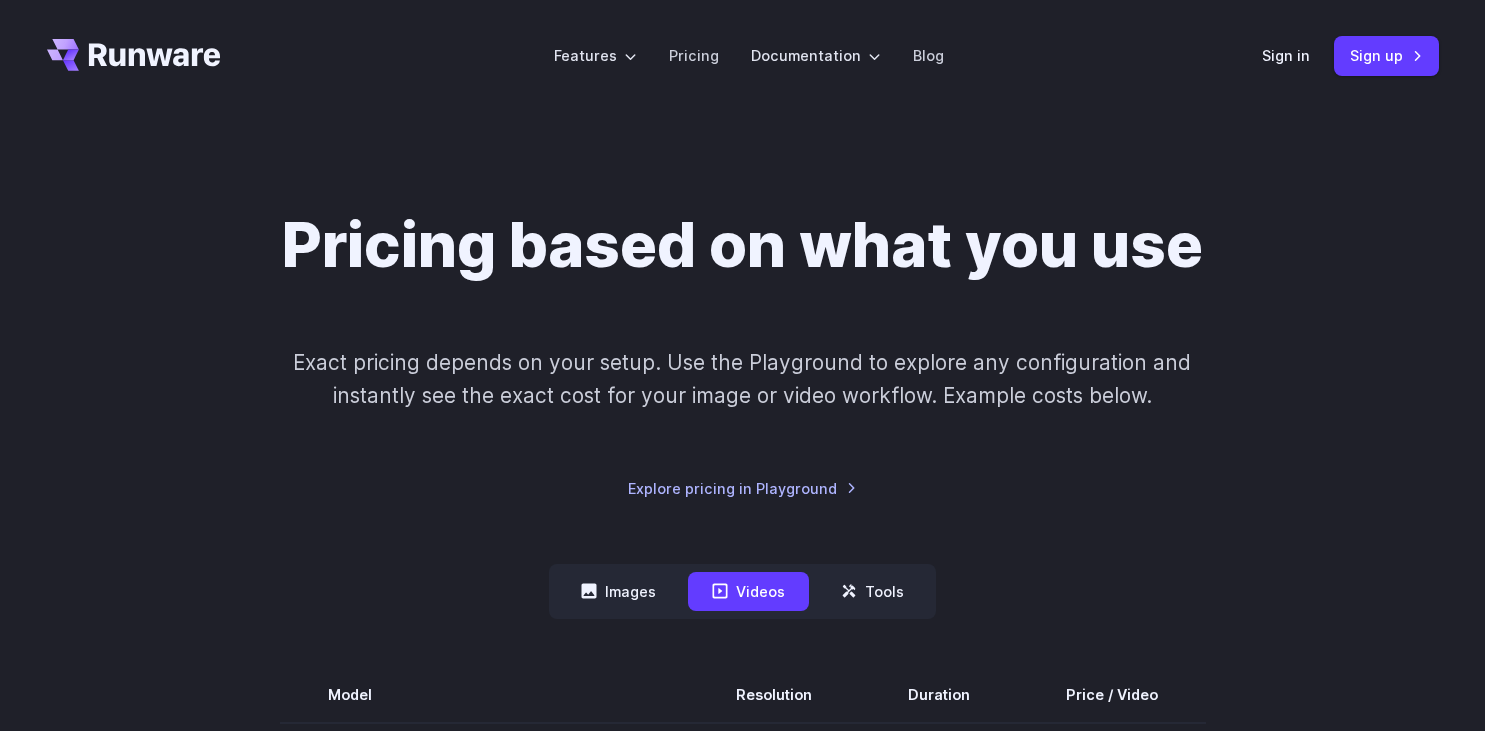scroll, scrollTop: 666, scrollLeft: 0, axis: vertical 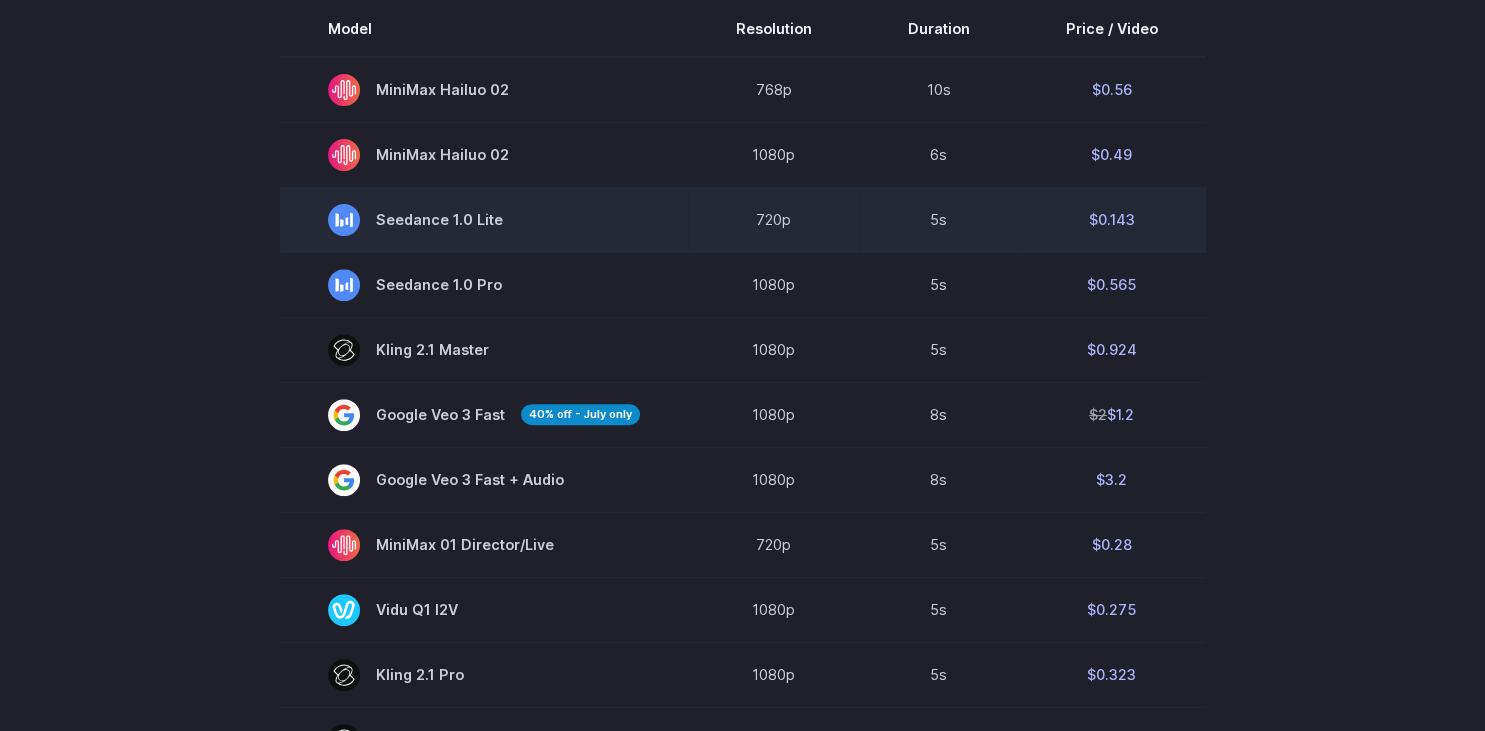 click on "Seedance 1.0 Lite" at bounding box center [484, 220] 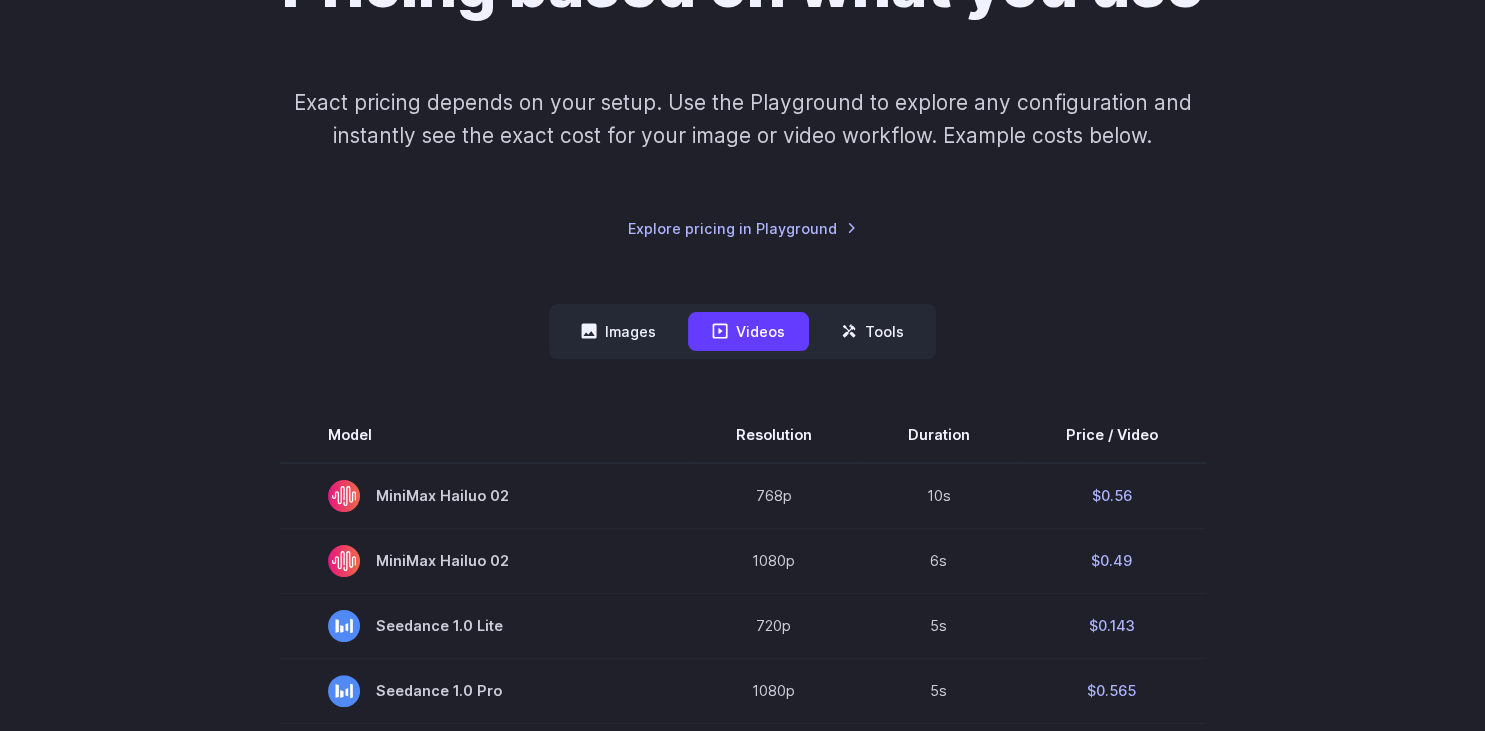 scroll, scrollTop: 260, scrollLeft: 0, axis: vertical 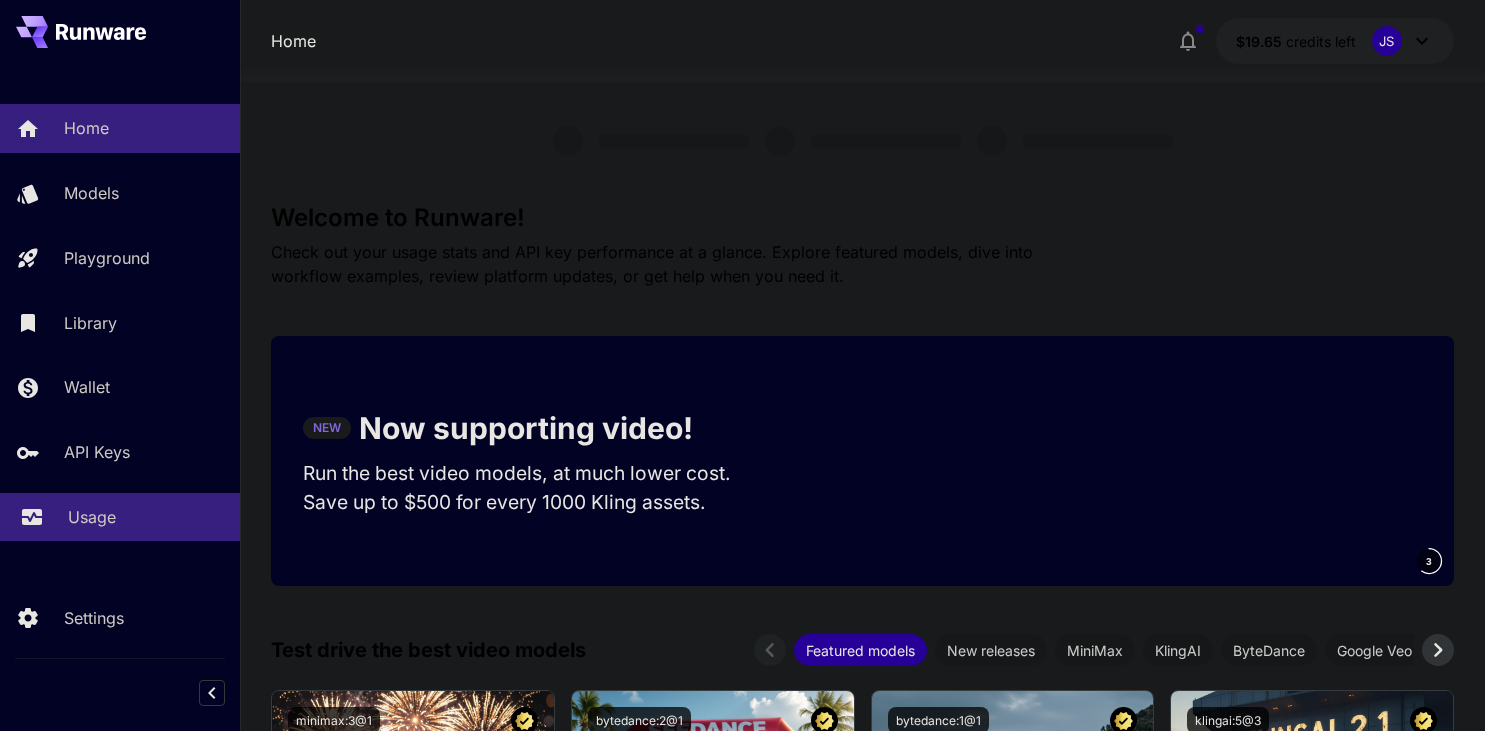 click on "Usage" at bounding box center (92, 517) 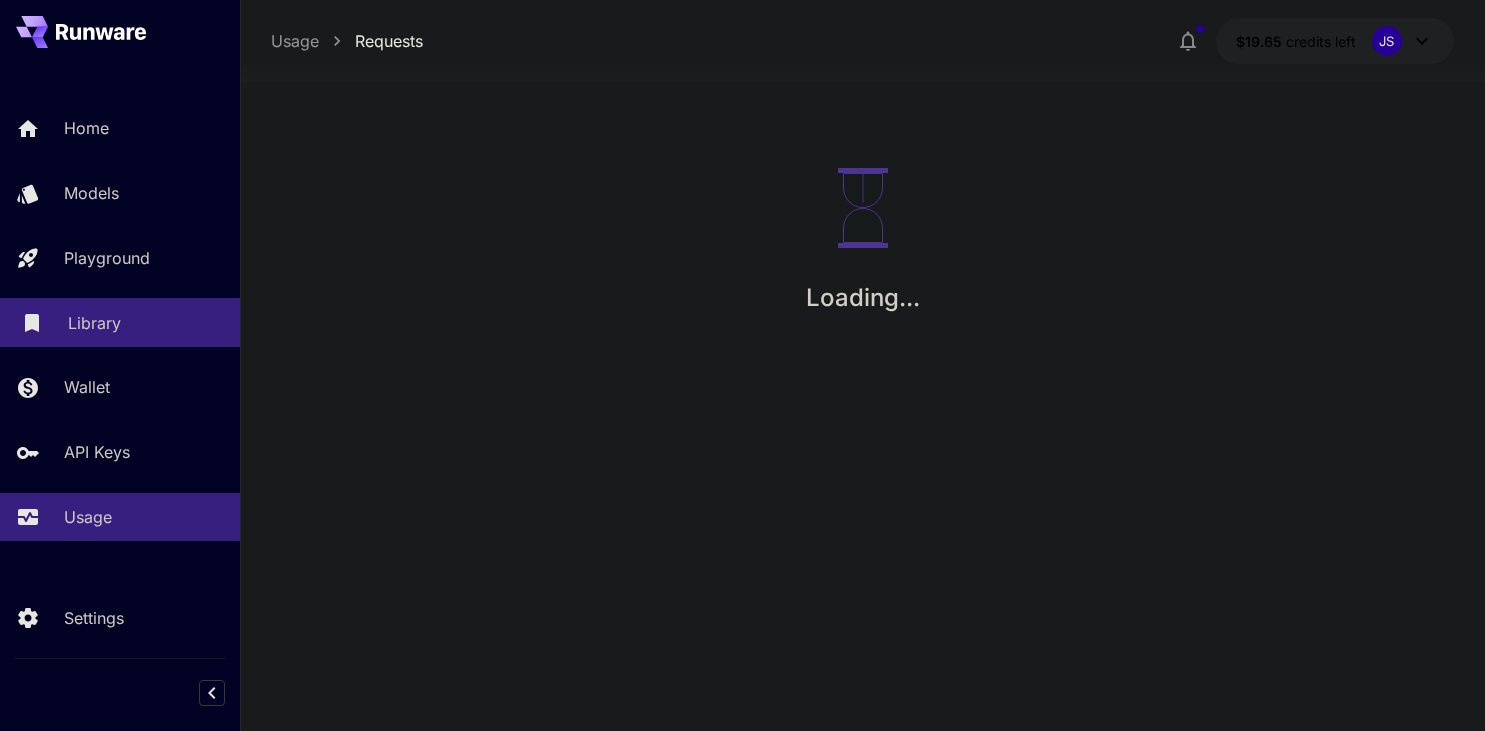 scroll, scrollTop: 0, scrollLeft: 0, axis: both 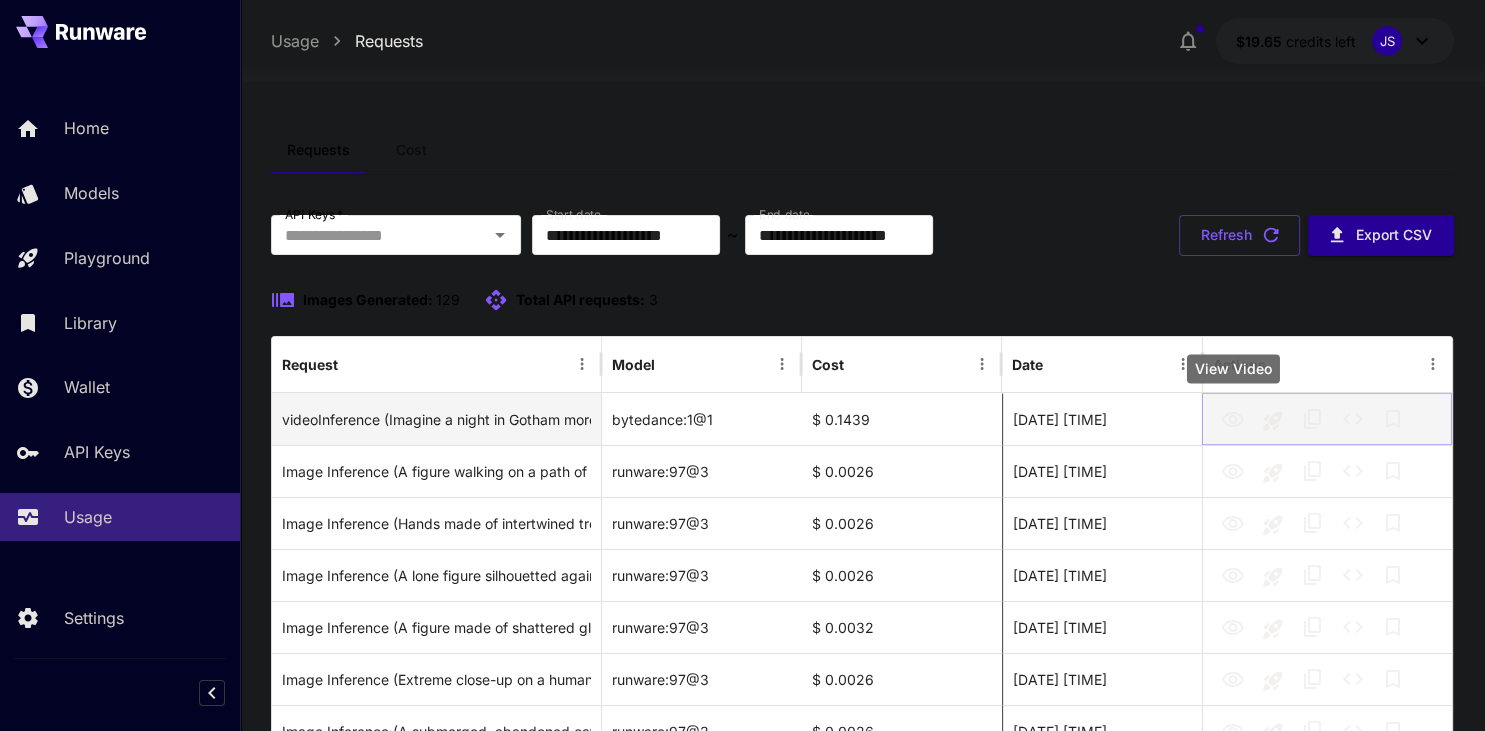click 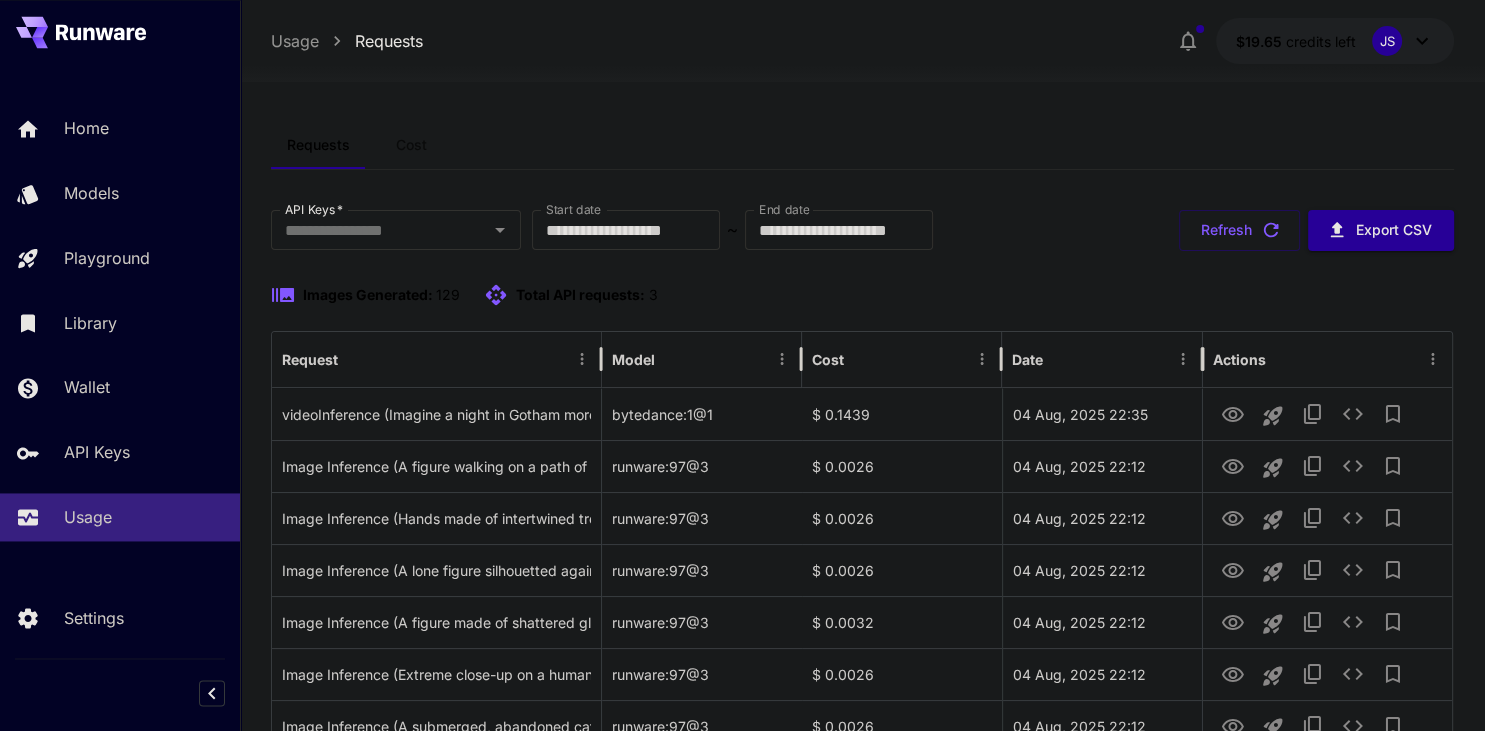 scroll, scrollTop: 0, scrollLeft: 0, axis: both 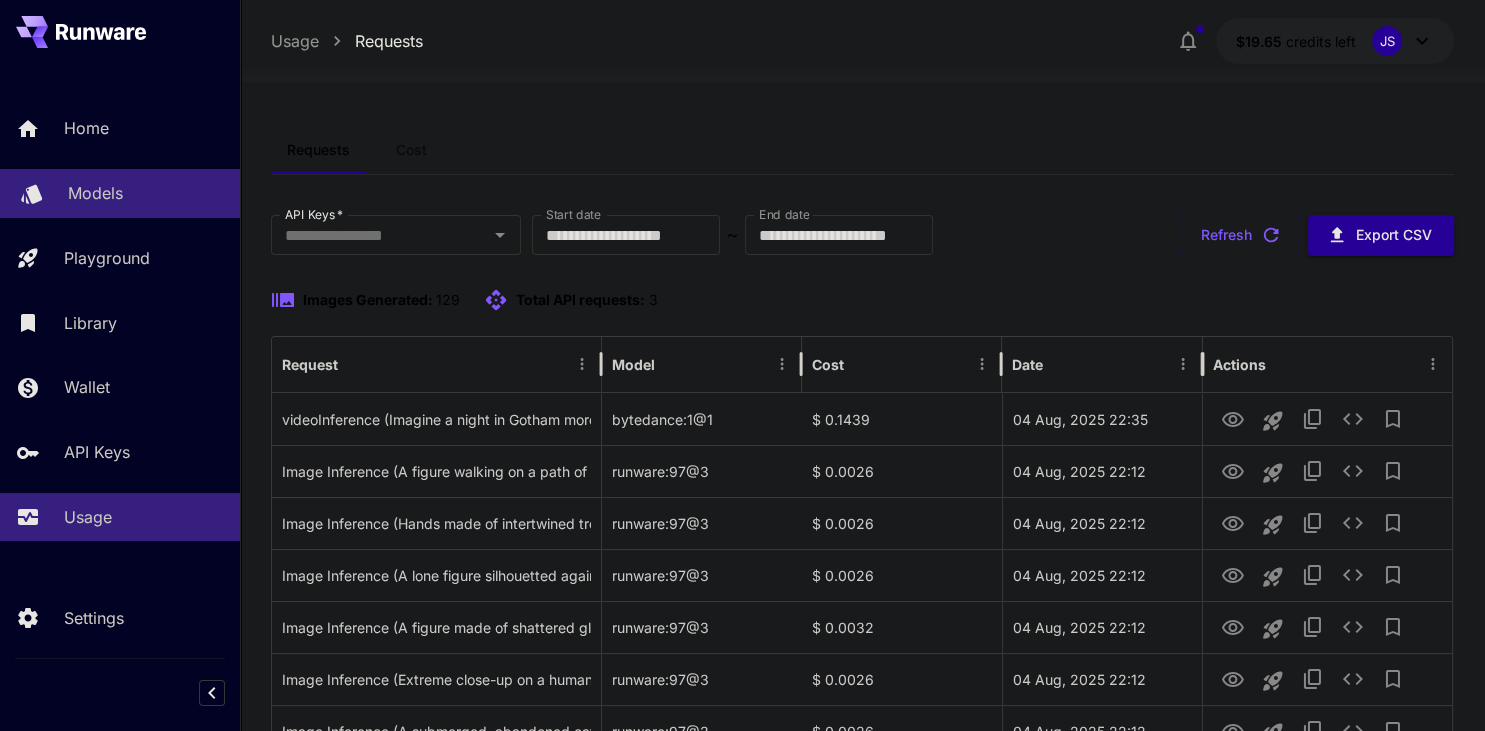 click on "Models" at bounding box center [120, 193] 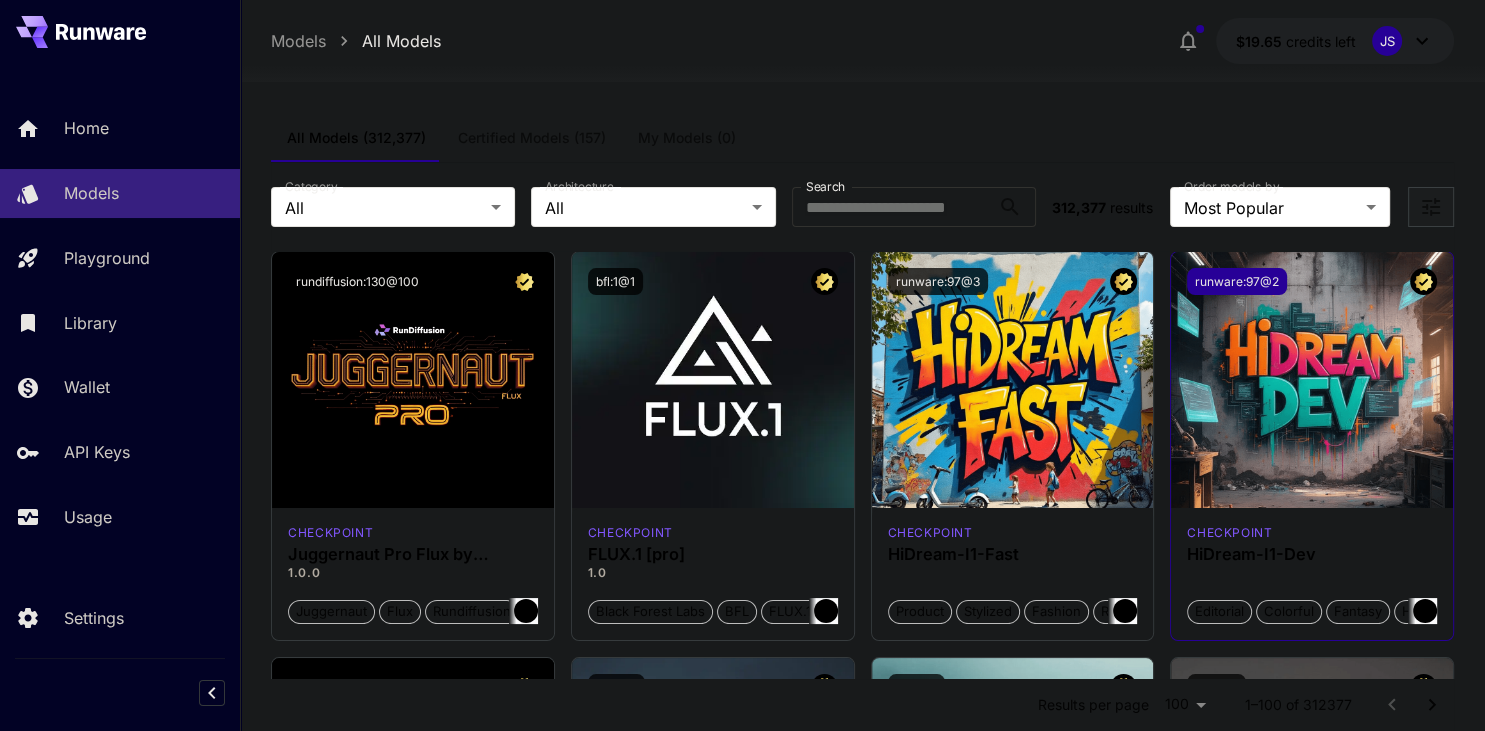 click on "runware:97@2" at bounding box center (1237, 281) 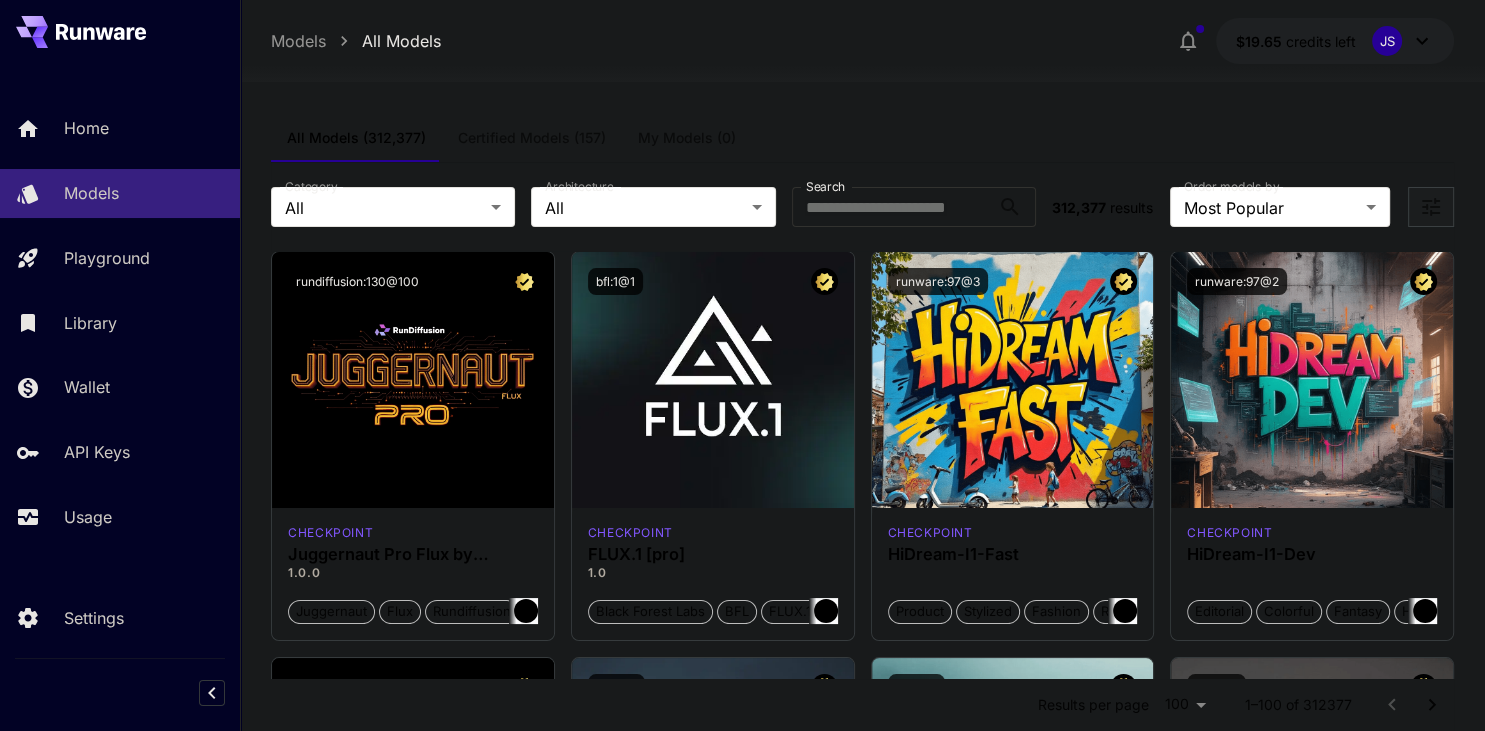 click on "Home Models Playground Library Wallet API Keys Usage" at bounding box center (120, 322) 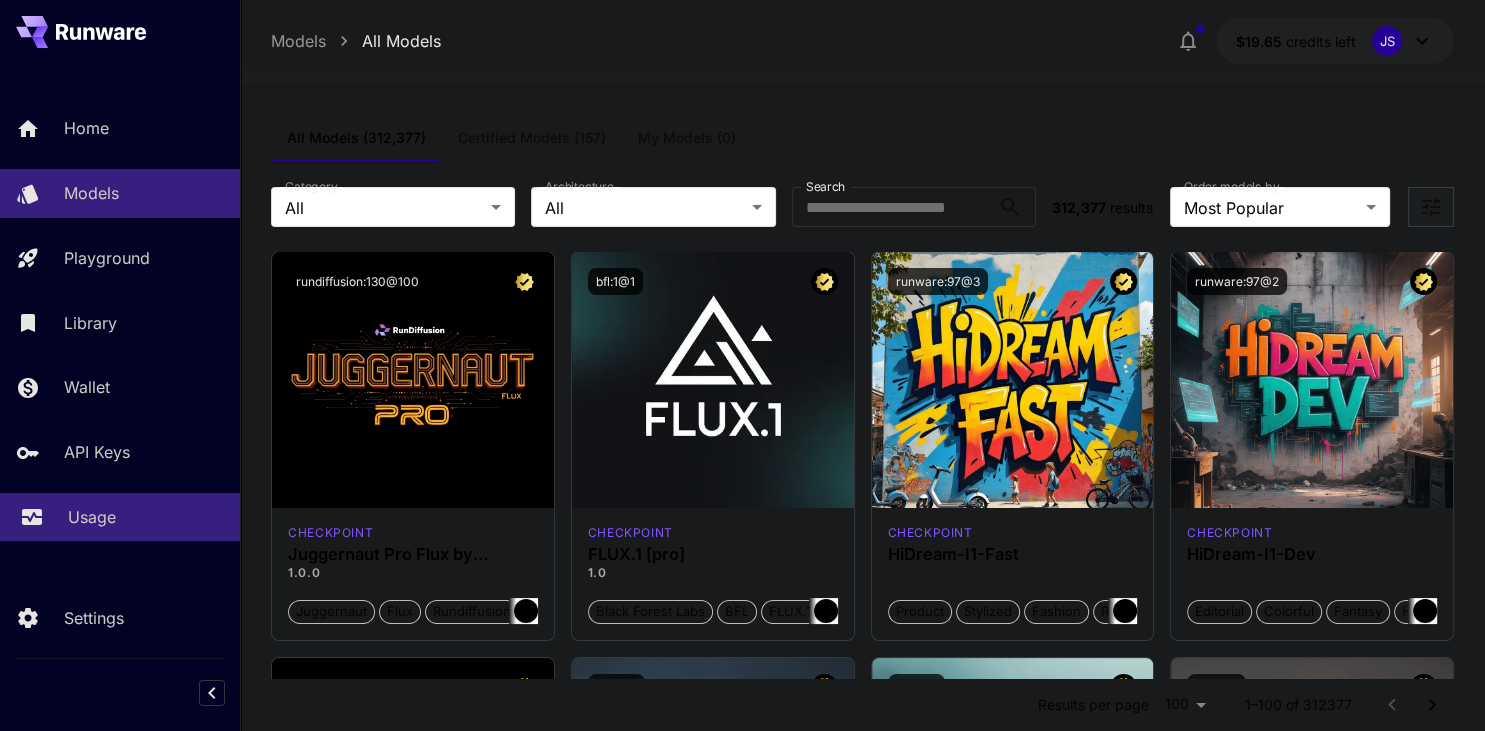 click on "Usage" at bounding box center (146, 517) 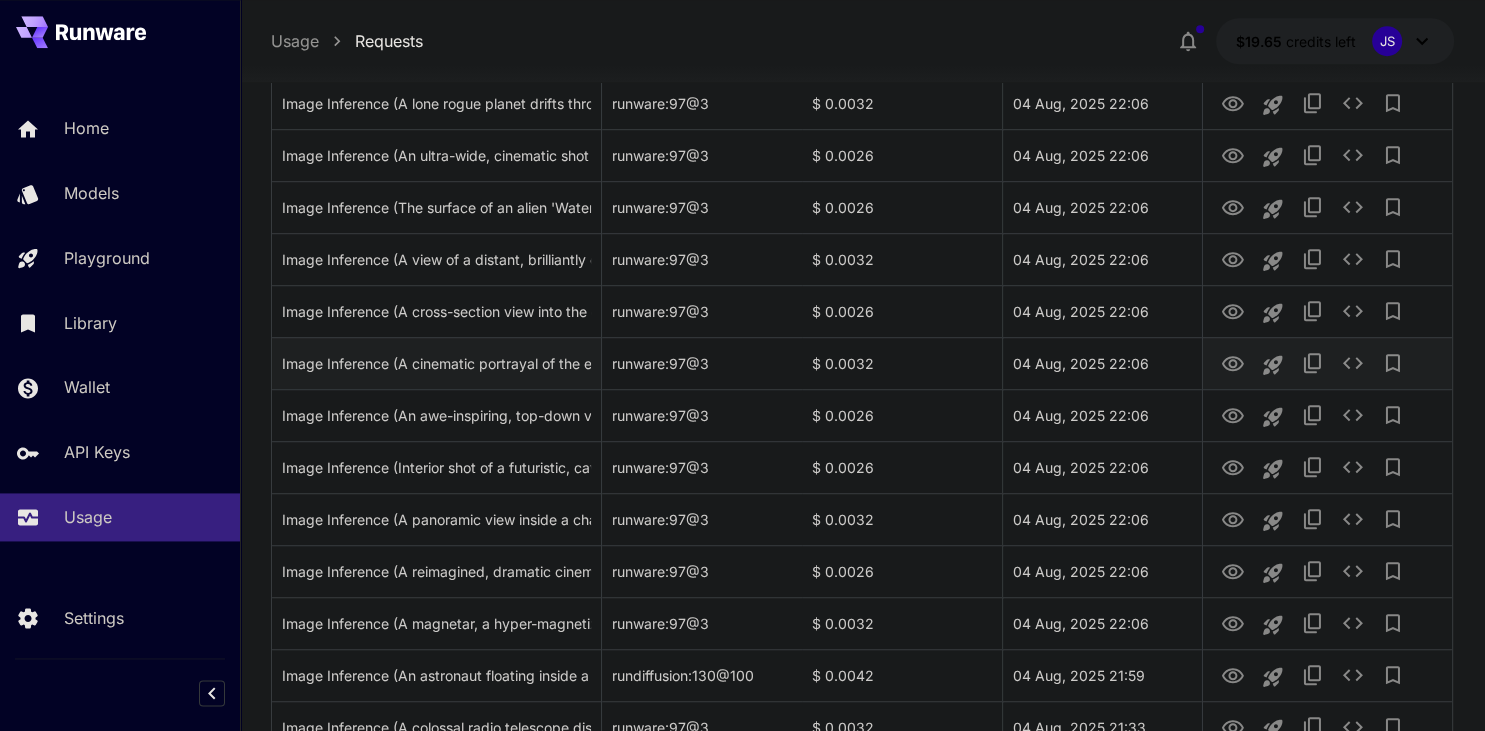 scroll, scrollTop: 1208, scrollLeft: 0, axis: vertical 